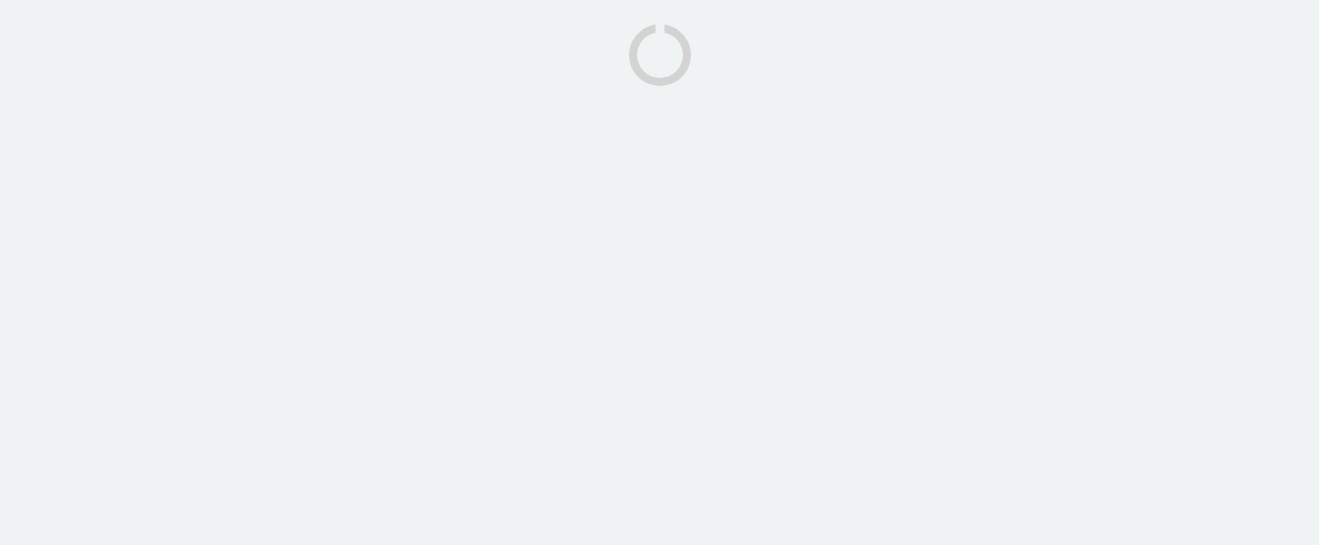 scroll, scrollTop: 0, scrollLeft: 0, axis: both 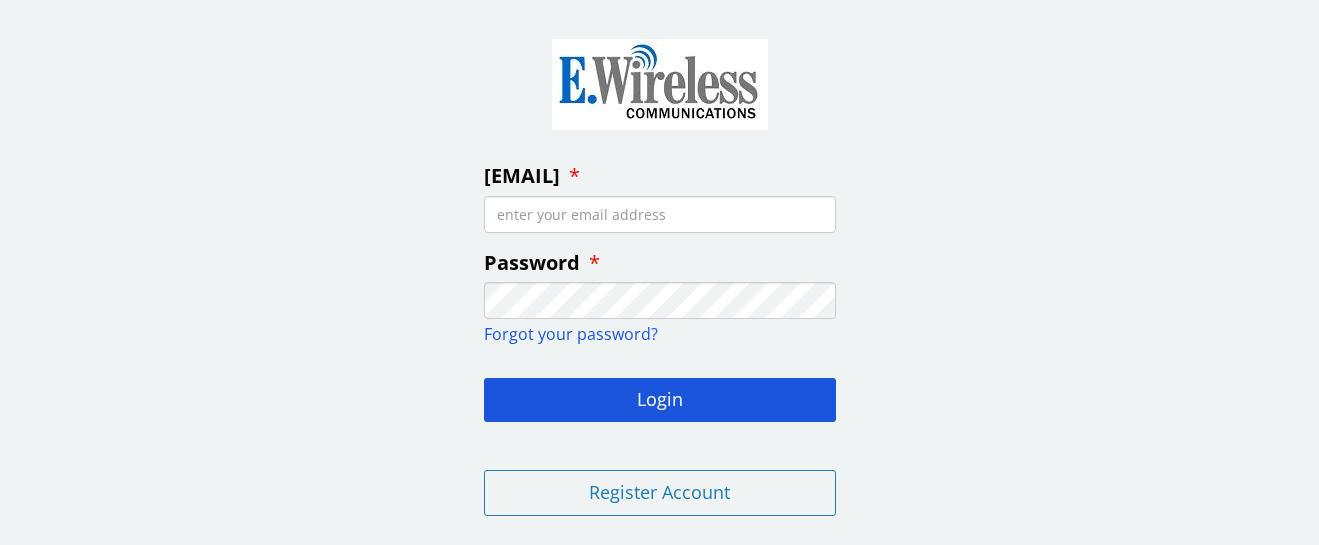 click on "[EMAIL]" at bounding box center (660, 214) 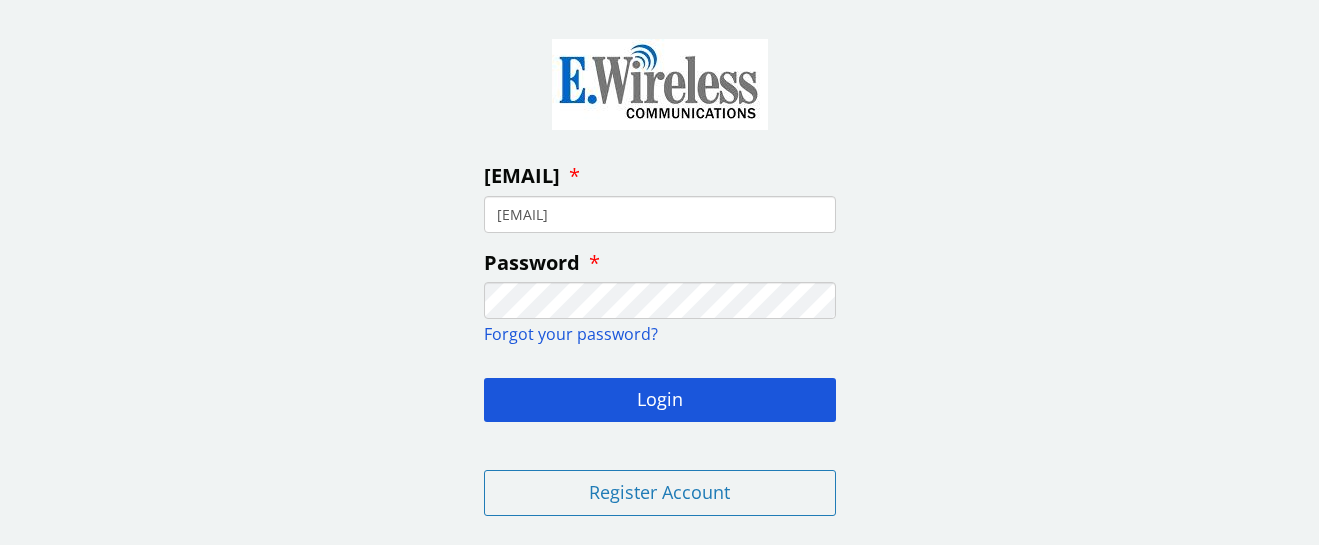 type on "[EMAIL]" 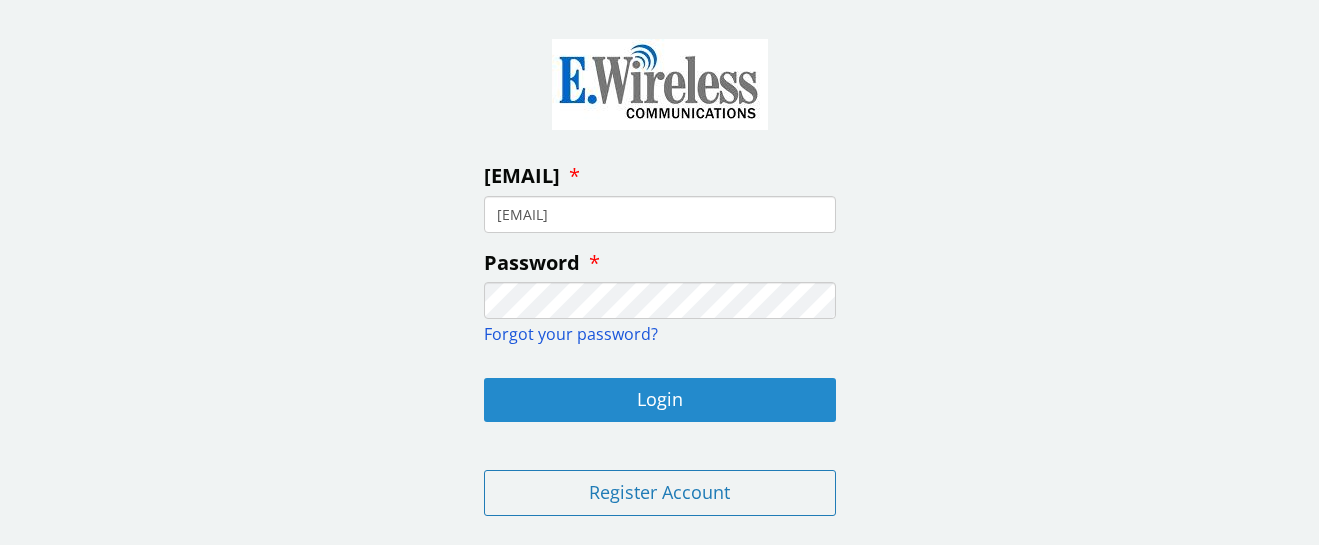 click on "Login" at bounding box center [660, 400] 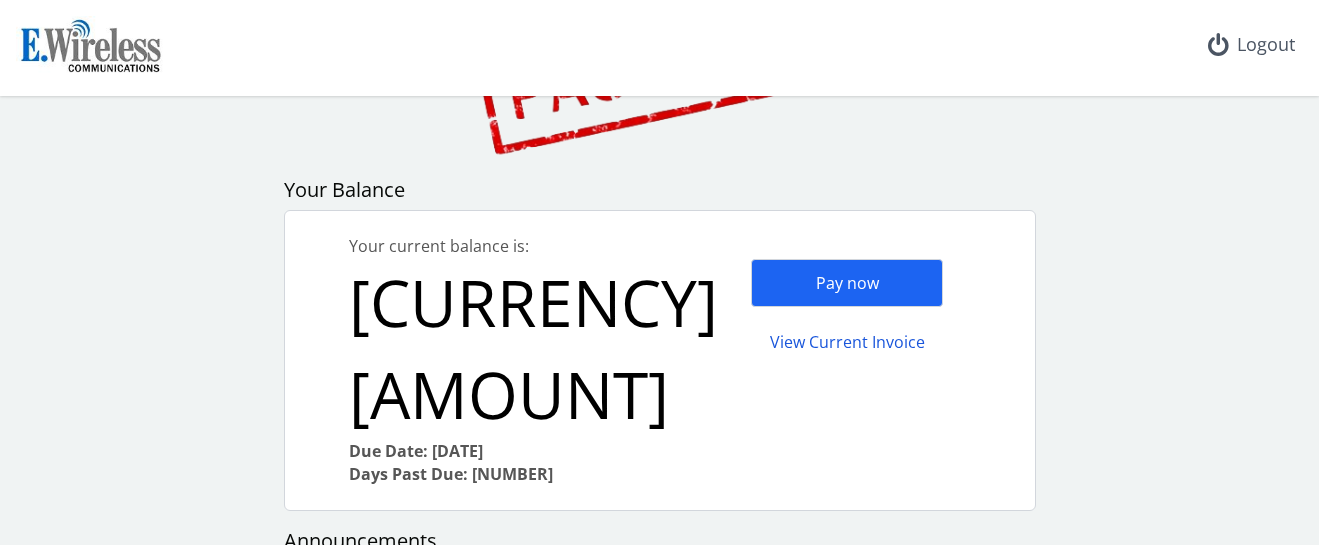 scroll, scrollTop: 200, scrollLeft: 0, axis: vertical 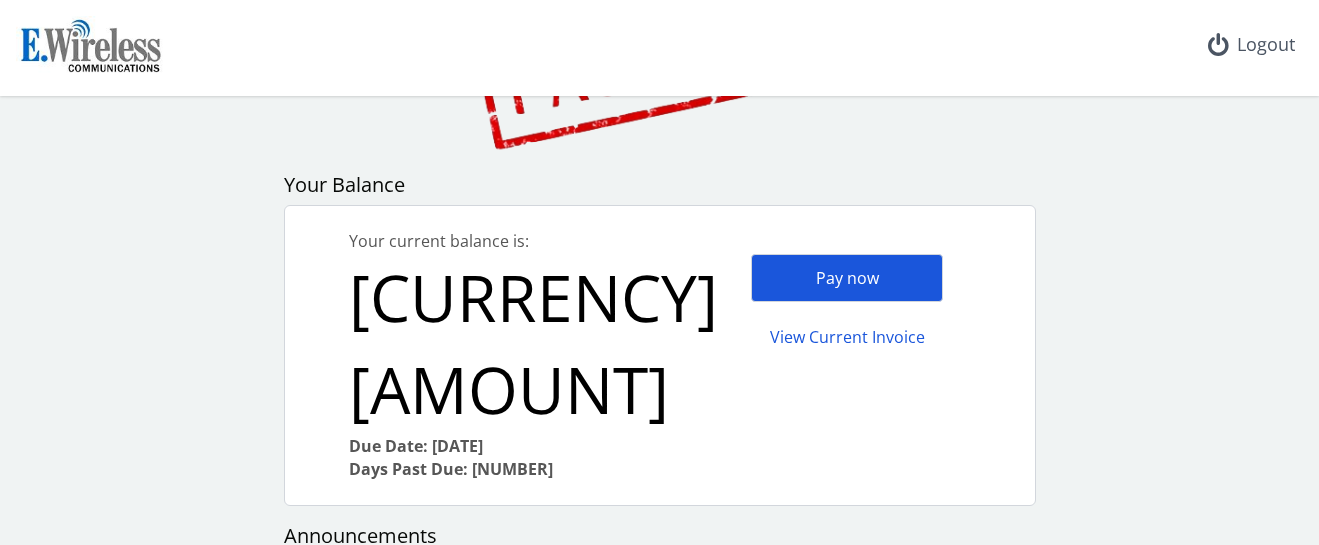 click on "Pay now" at bounding box center [847, 278] 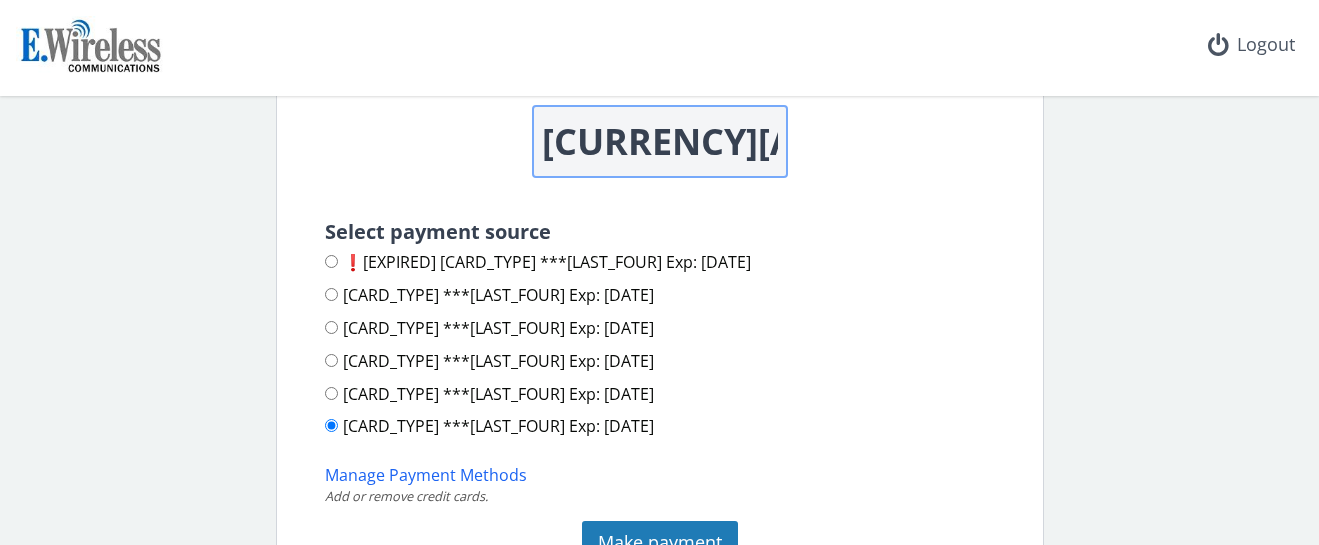 scroll, scrollTop: 300, scrollLeft: 0, axis: vertical 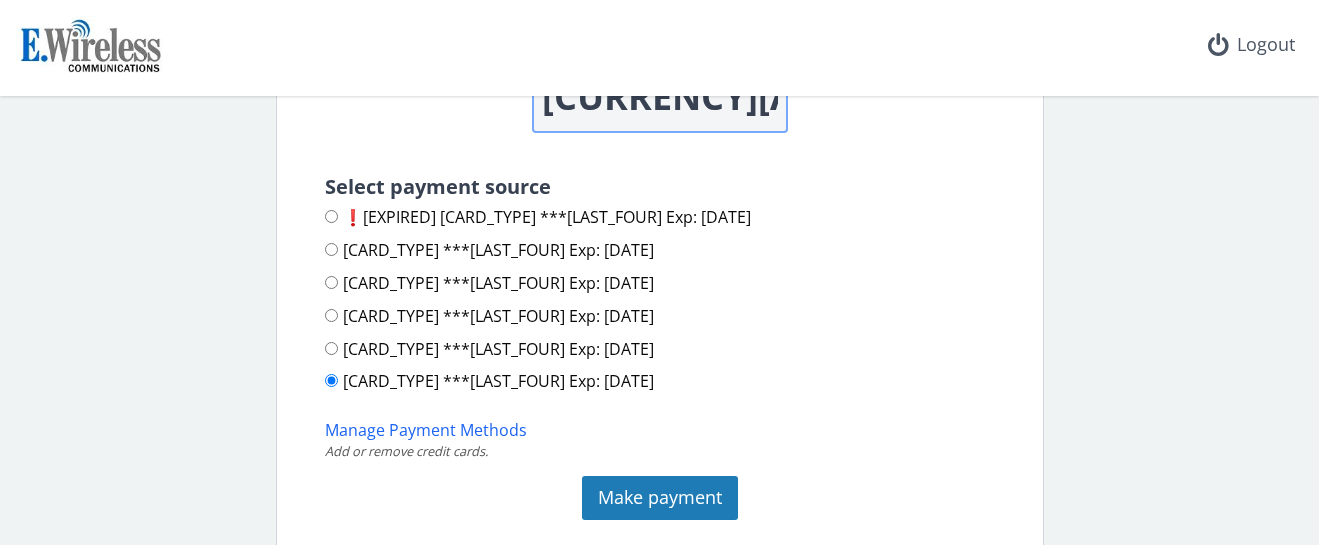 type on "[CURRENCY][AMOUNT]" 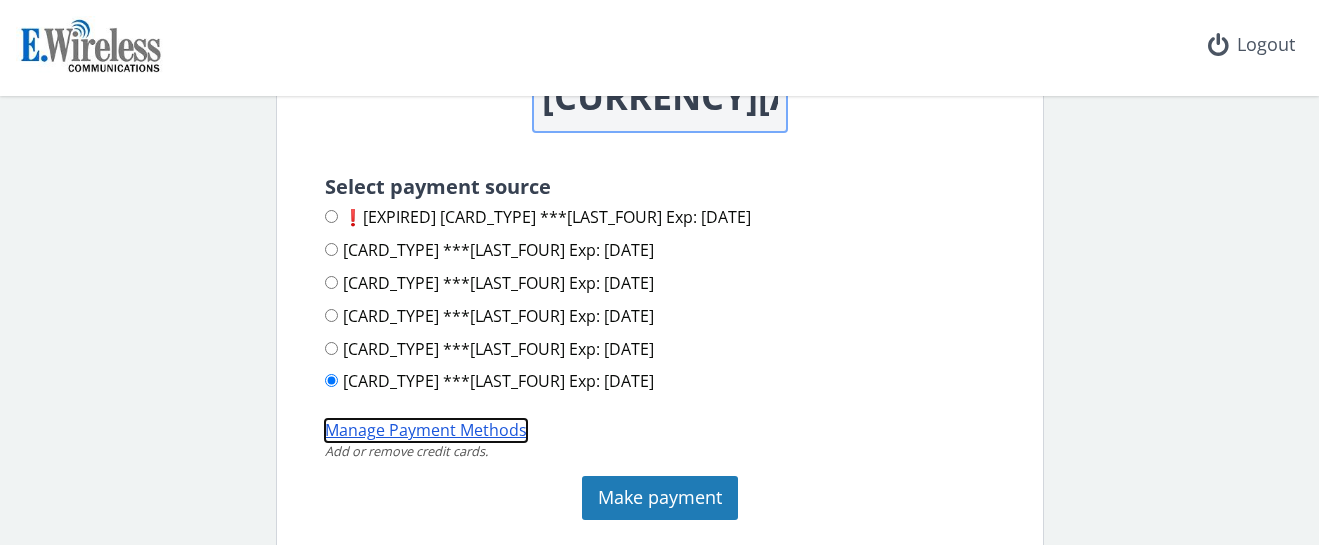 click on "Manage Payment Methods" at bounding box center (426, 430) 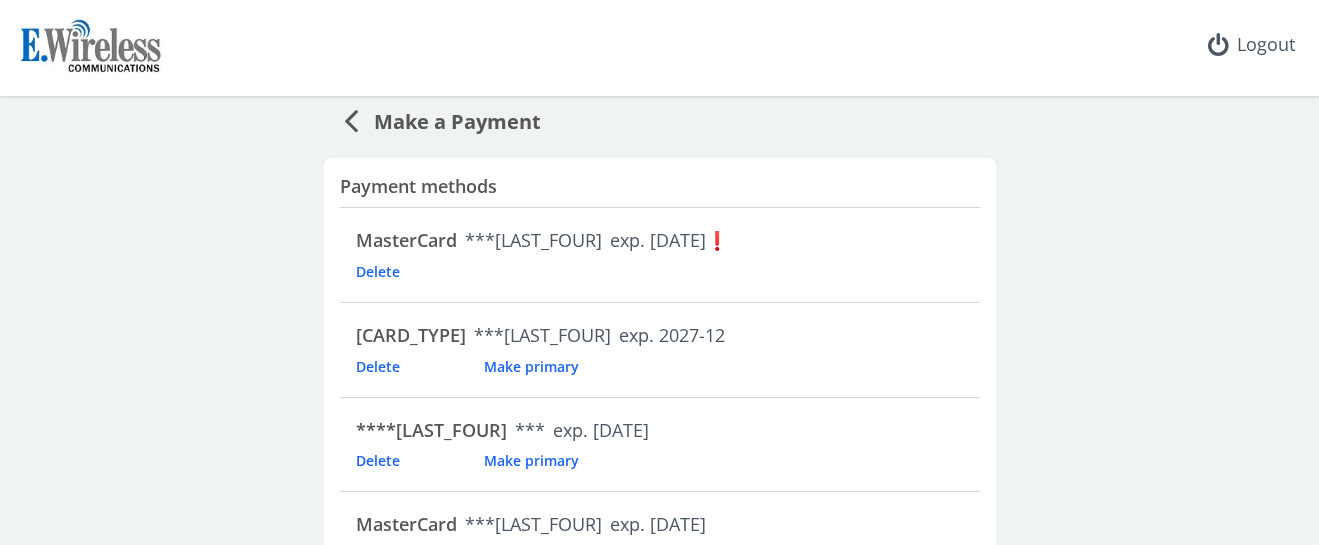 click on "Delete" at bounding box center [410, 271] 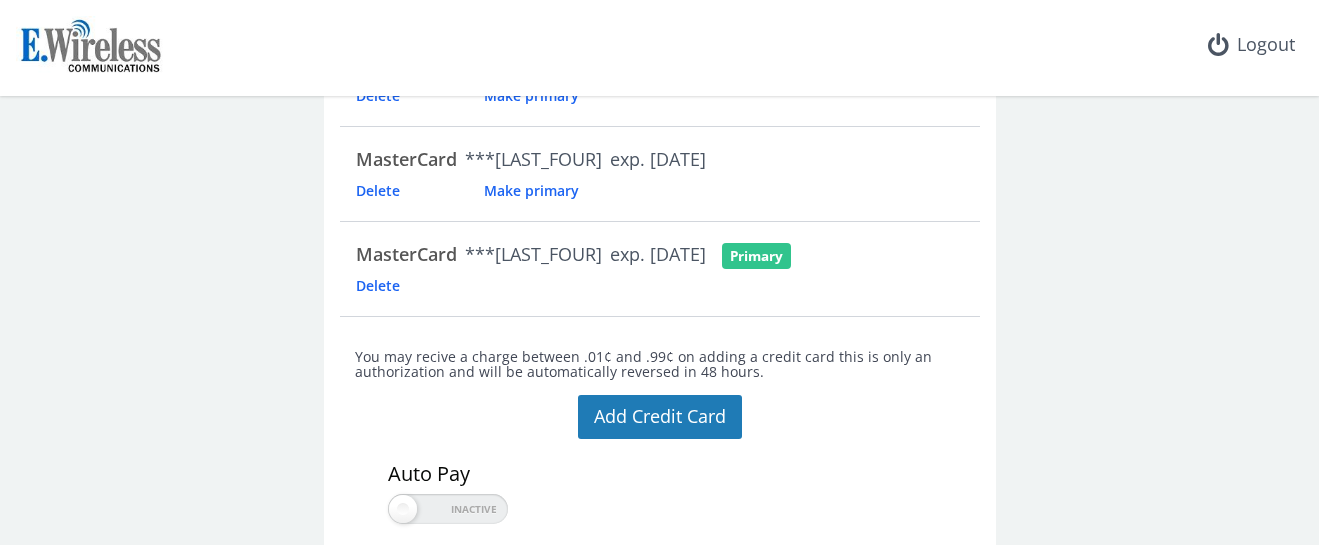 scroll, scrollTop: 400, scrollLeft: 0, axis: vertical 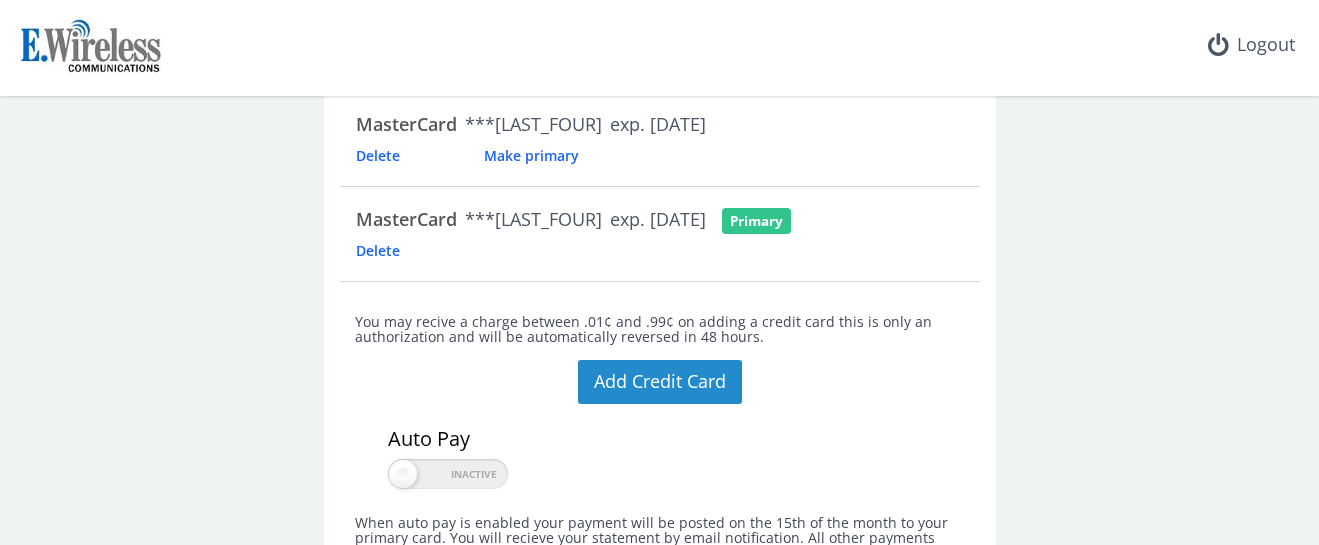 click on "Add Credit Card" at bounding box center [660, 382] 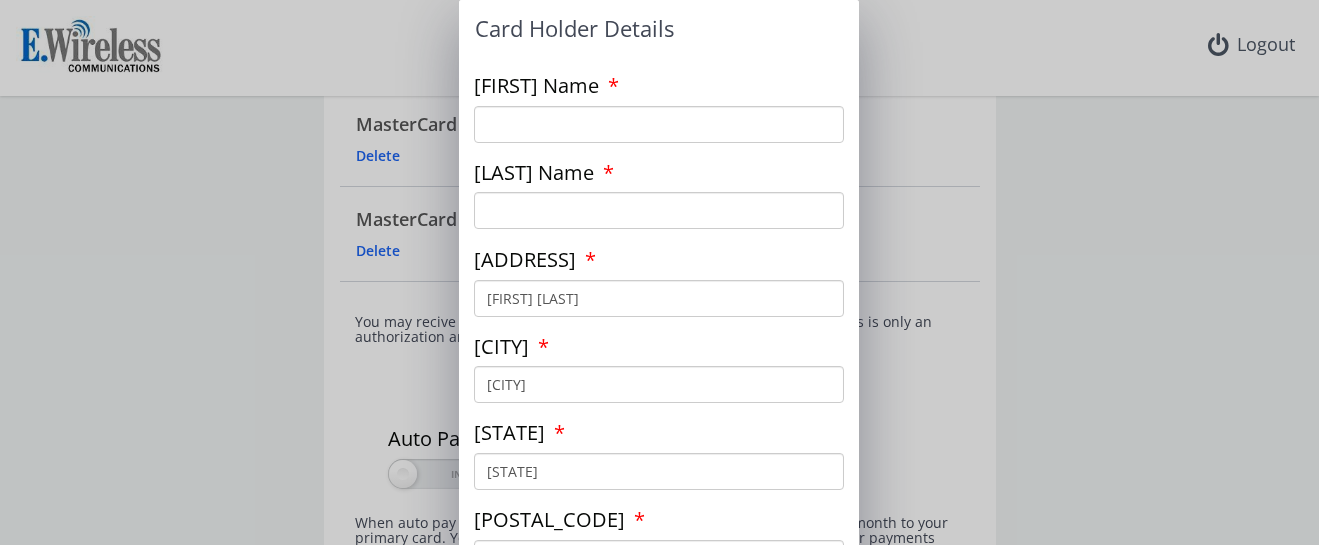 click on "[FIRST] Name" at bounding box center [659, 124] 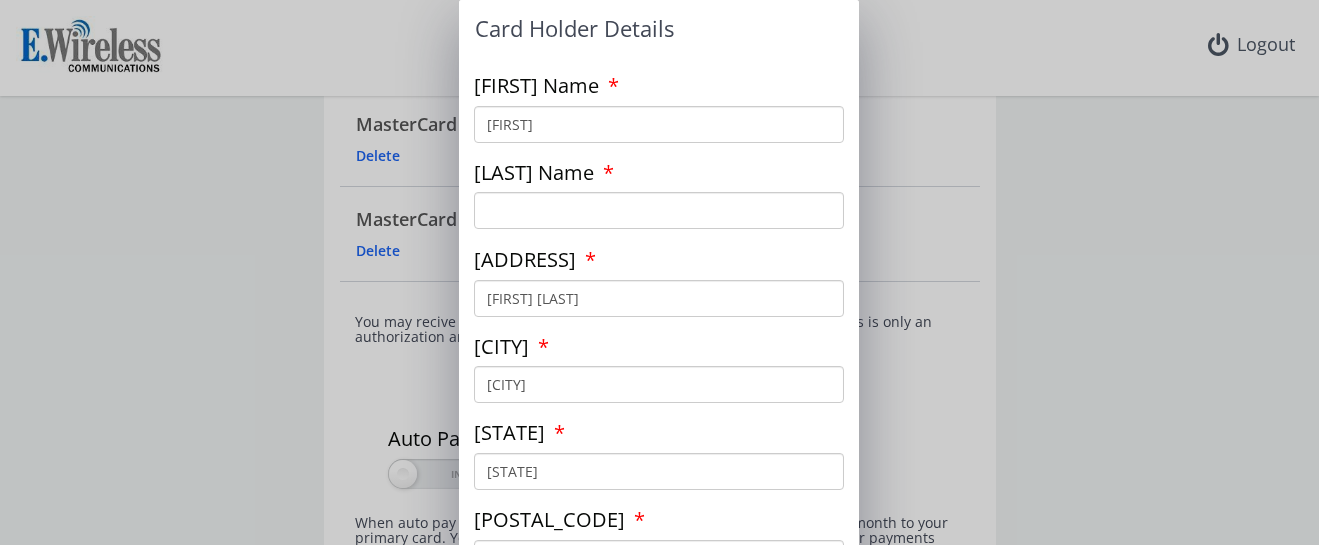 type on "[FIRST]" 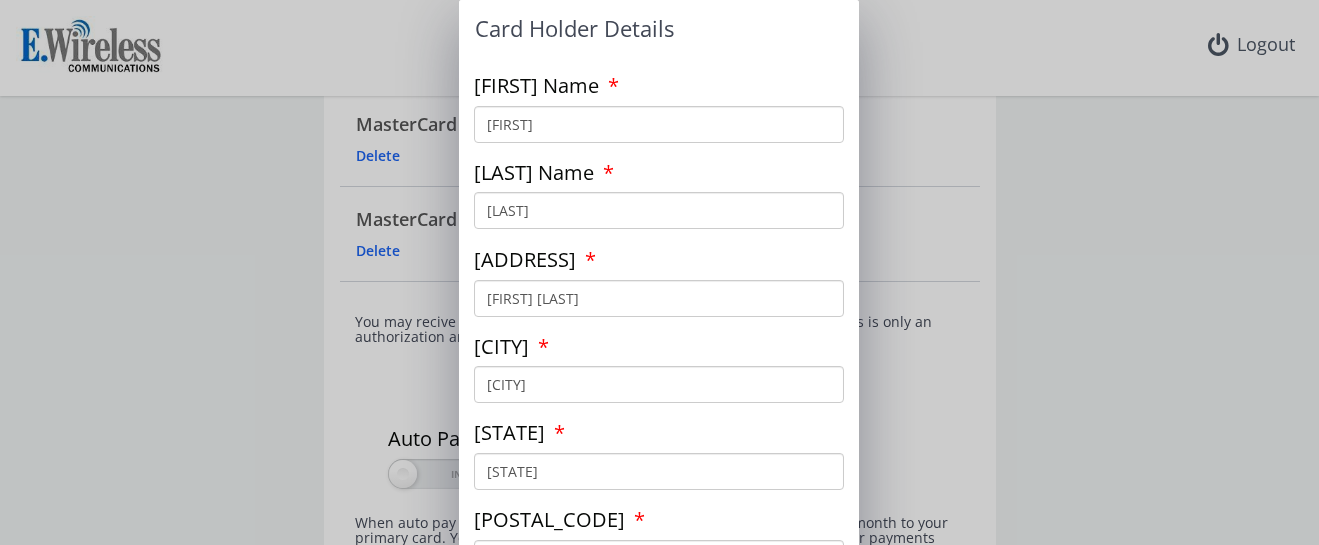 type on "[LAST]" 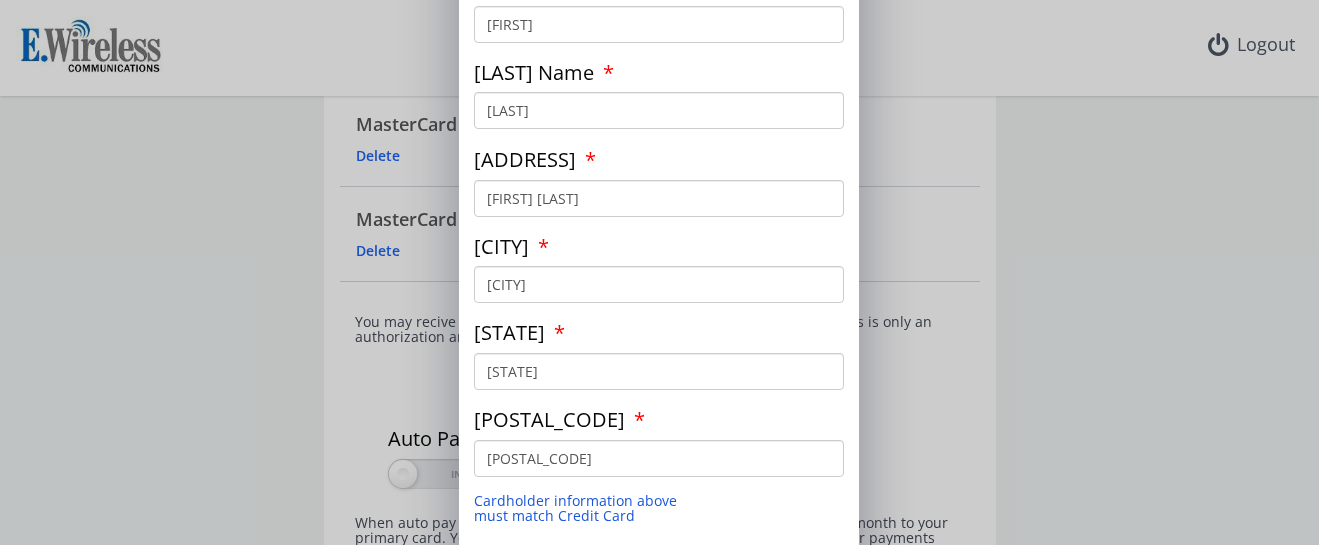 scroll, scrollTop: 0, scrollLeft: 0, axis: both 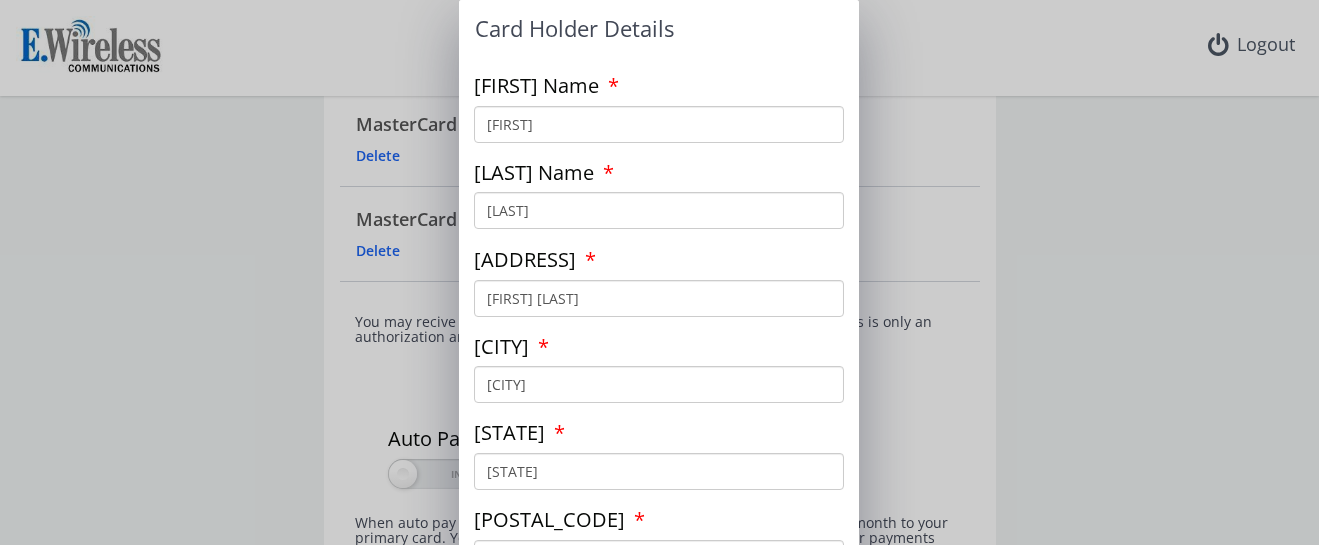 click on "[FIRST] [LAST]" at bounding box center (659, 298) 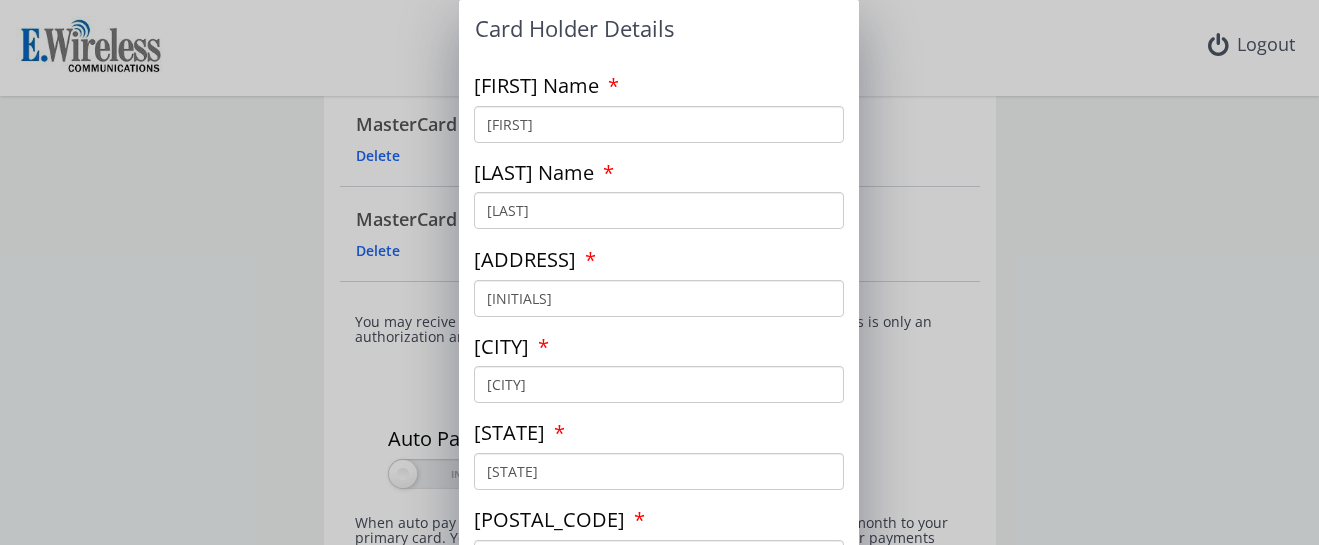 type on "D" 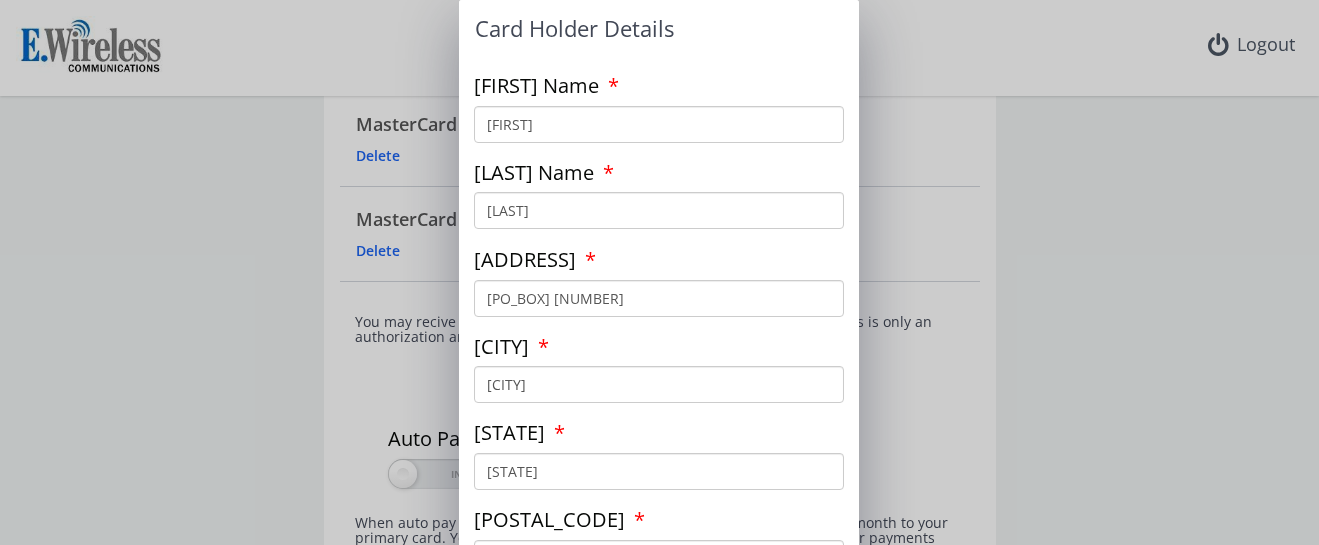 click on "[PO_BOX] [NUMBER]" at bounding box center [659, 298] 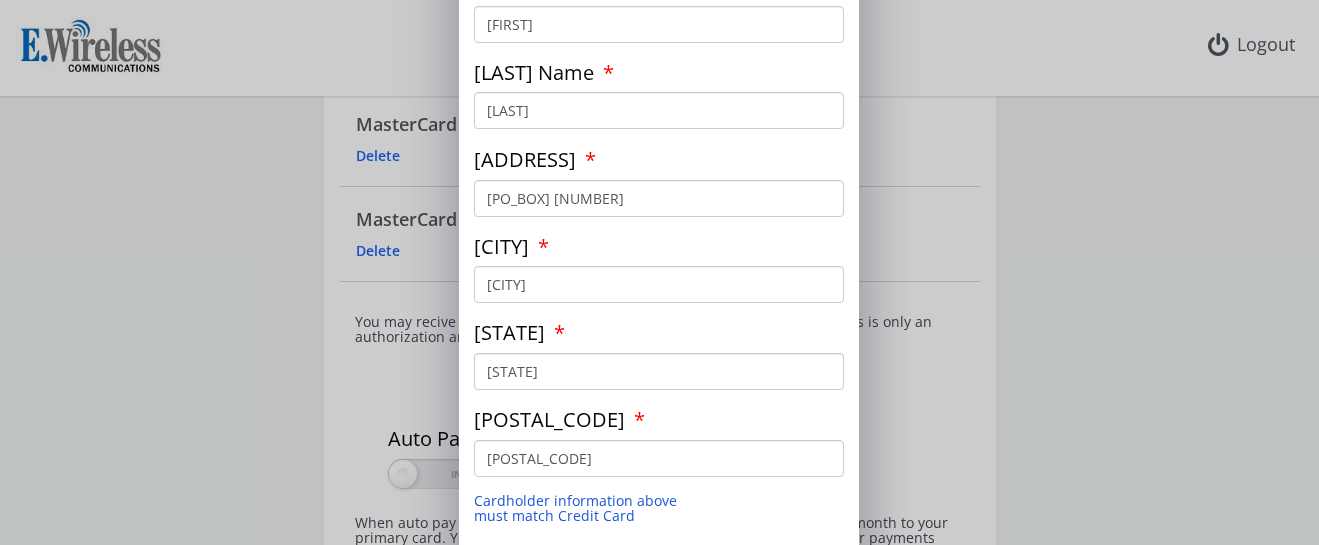 drag, startPoint x: 604, startPoint y: 199, endPoint x: 457, endPoint y: 191, distance: 147.21753 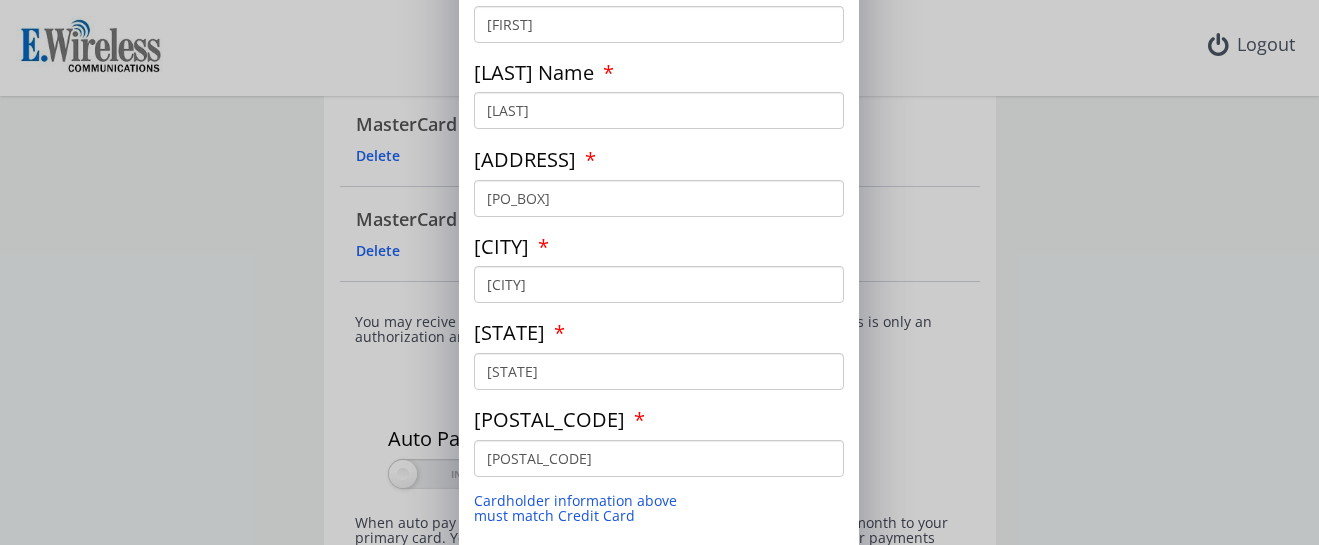 type on "[INITIAL]" 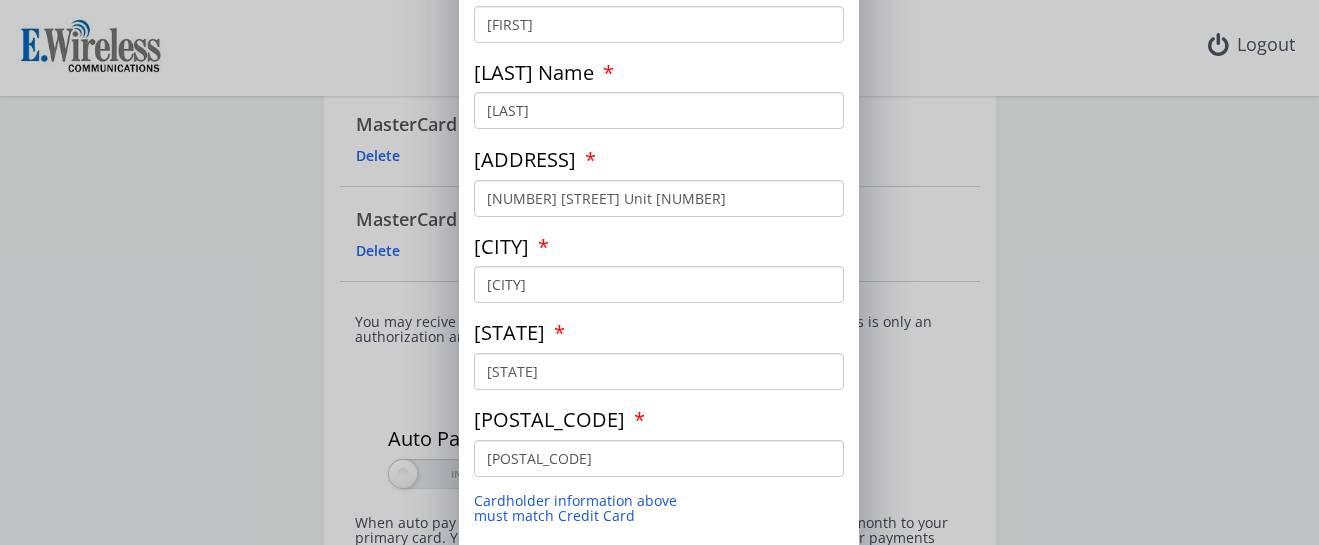 type on "[NUMBER] [STREET] Unit [NUMBER]" 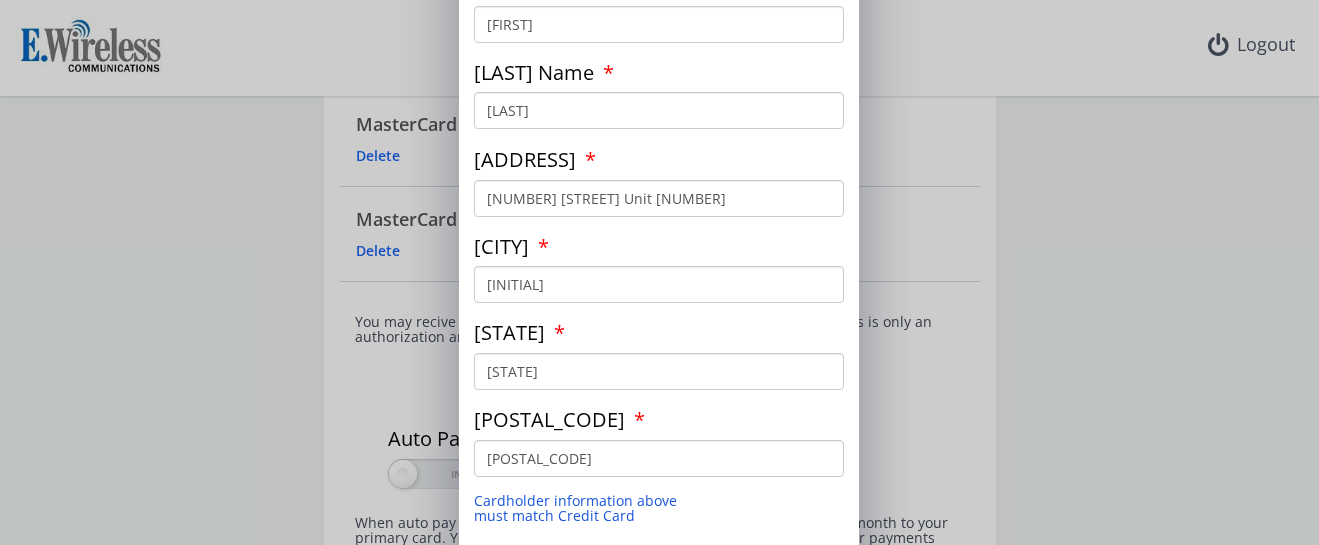 type on "[INITIAL]" 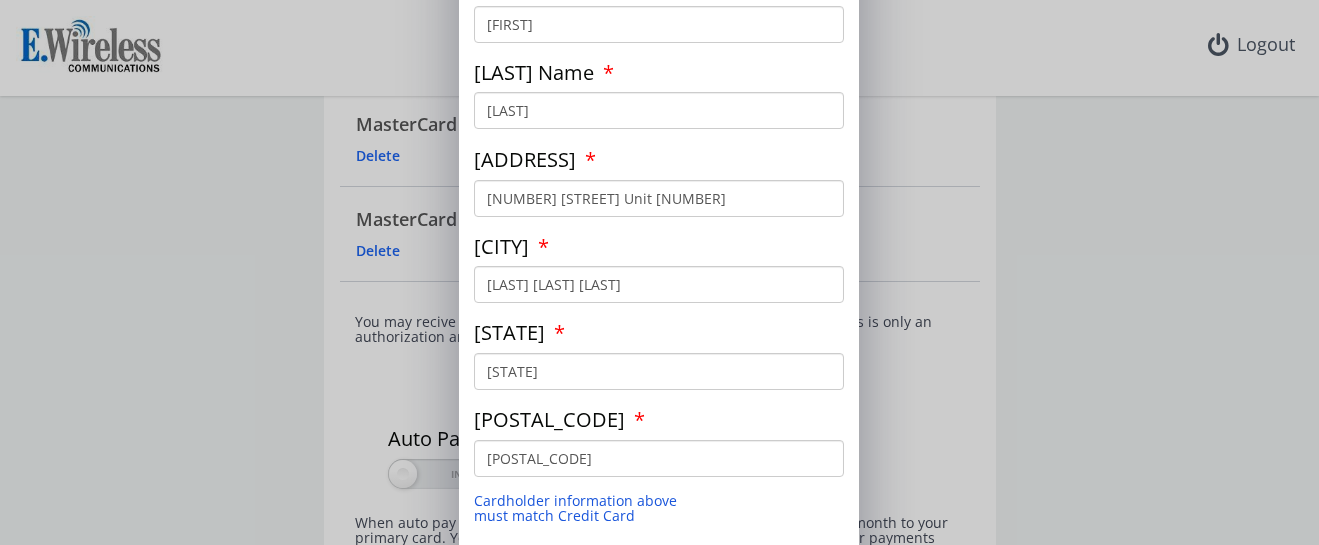 type on "[LAST] [LAST] [LAST]" 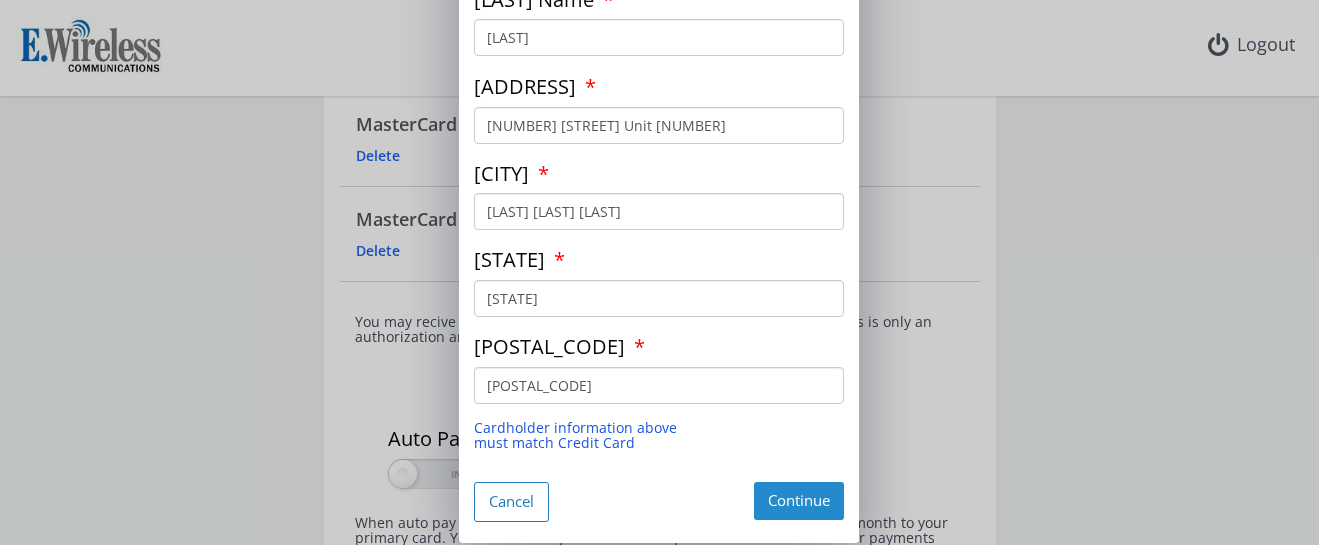 type on "[POSTAL_CODE]" 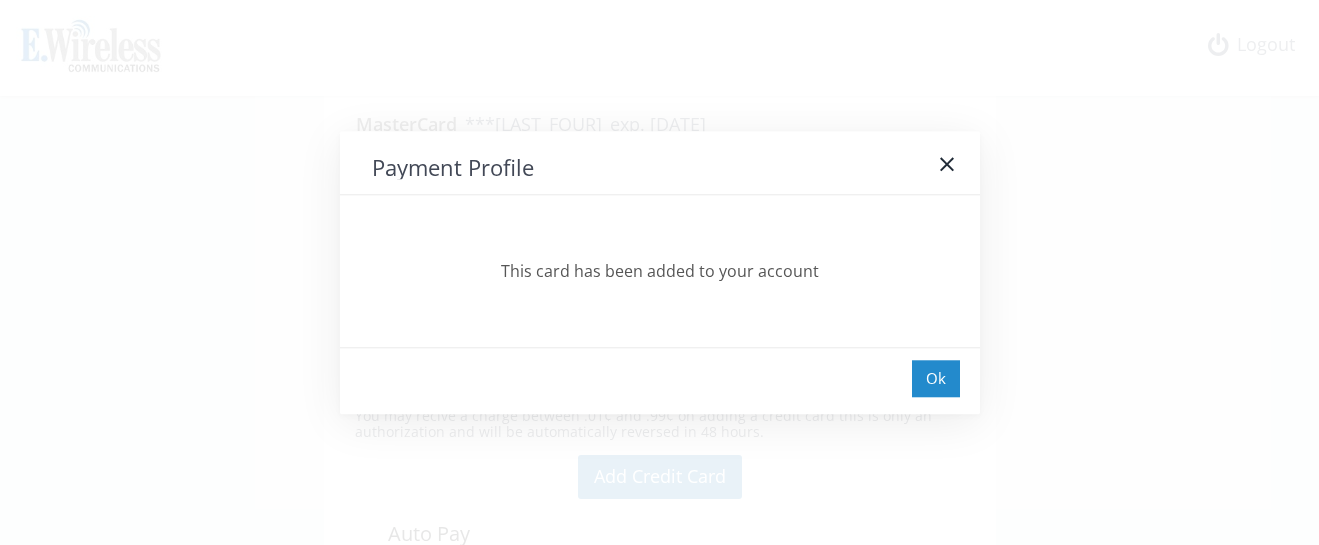 click on "Ok" at bounding box center (936, 378) 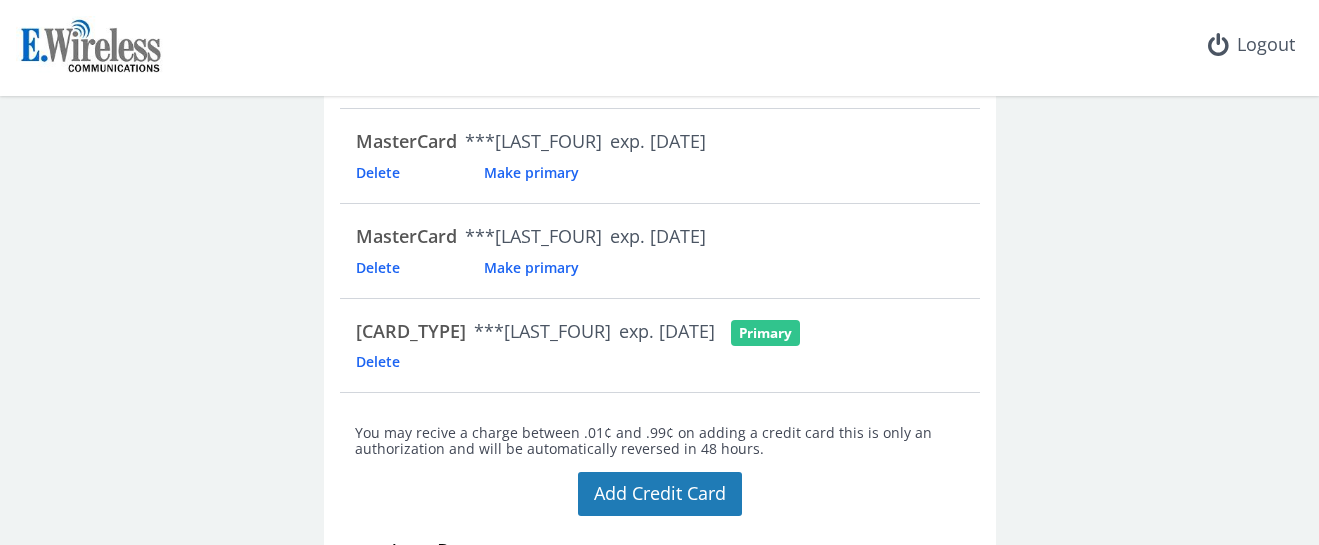 scroll, scrollTop: 400, scrollLeft: 0, axis: vertical 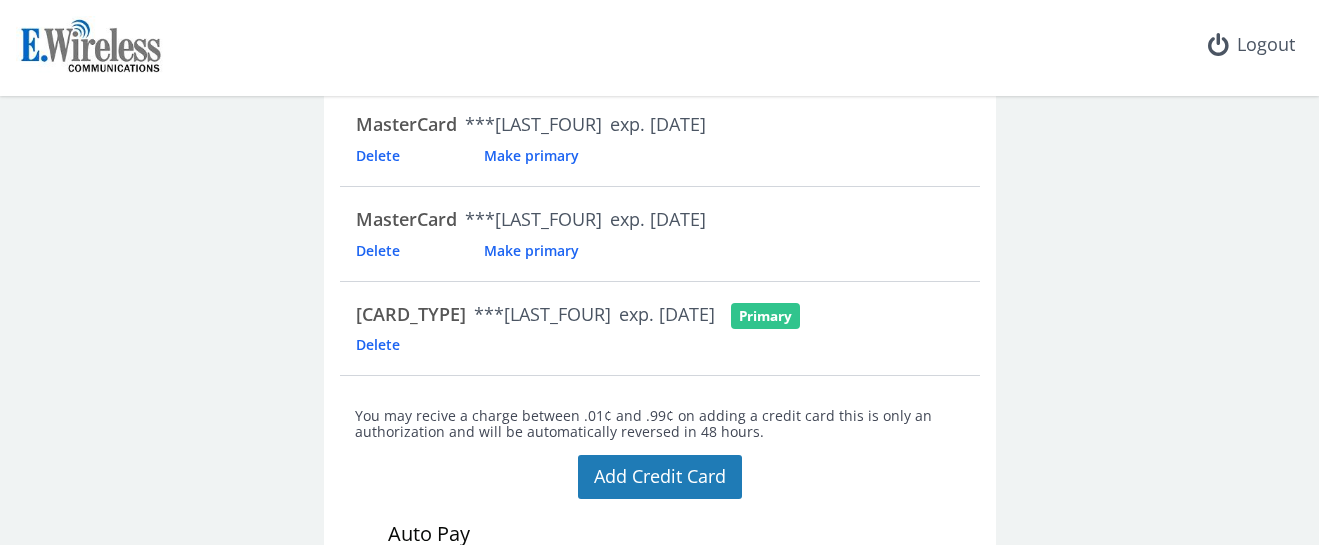 click on "Primary" at bounding box center [765, 316] 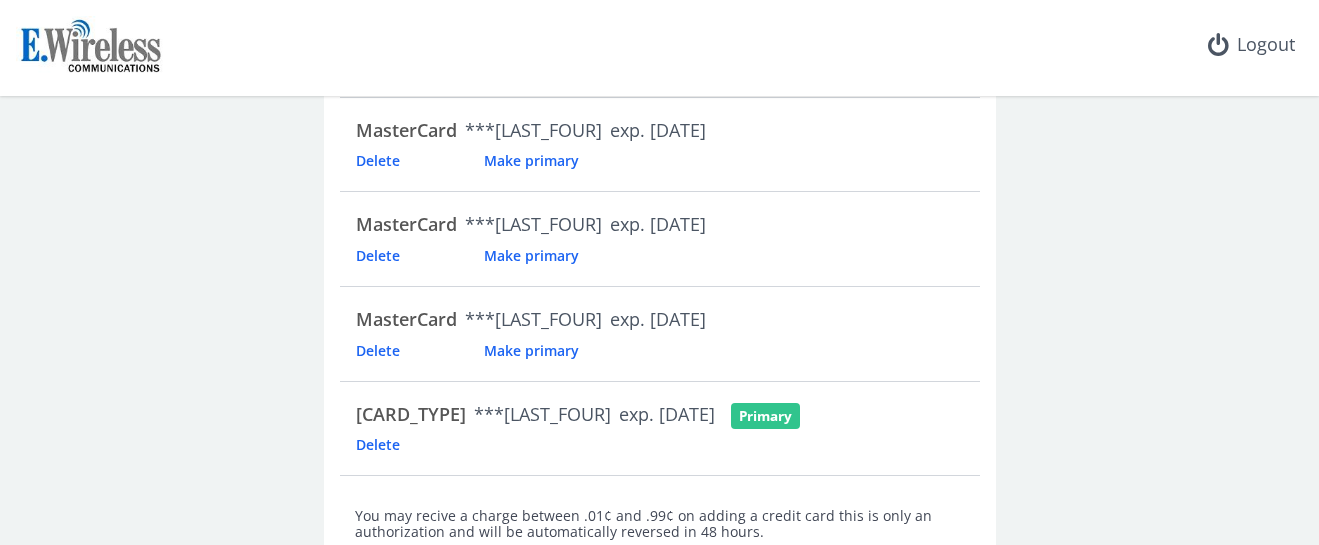 scroll, scrollTop: 0, scrollLeft: 0, axis: both 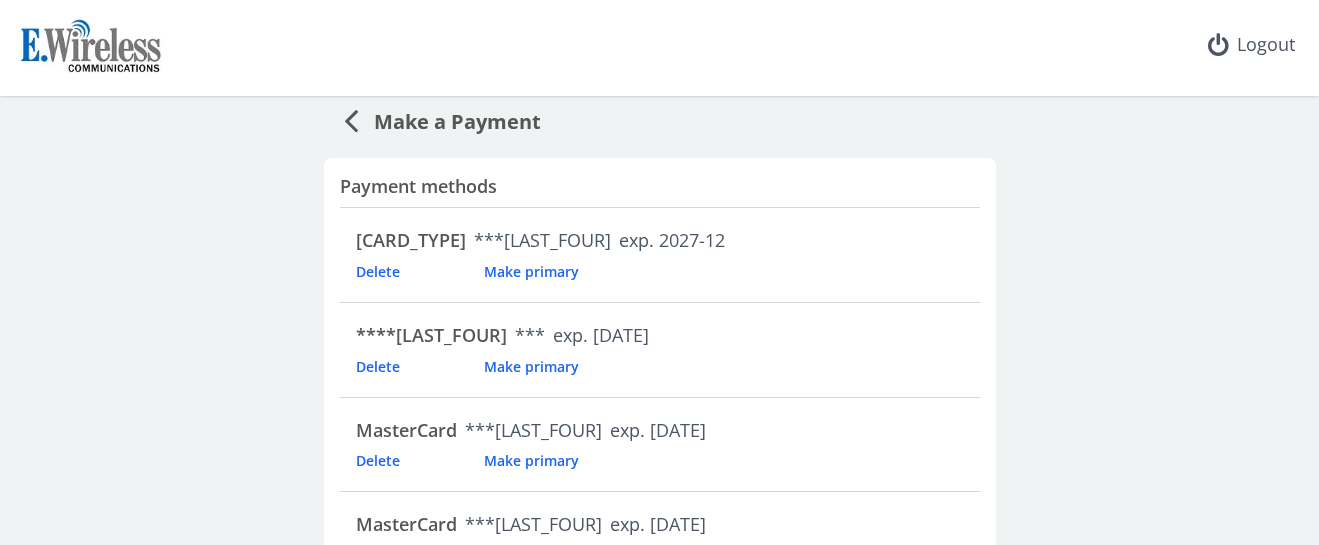 click at bounding box center (351, 120) 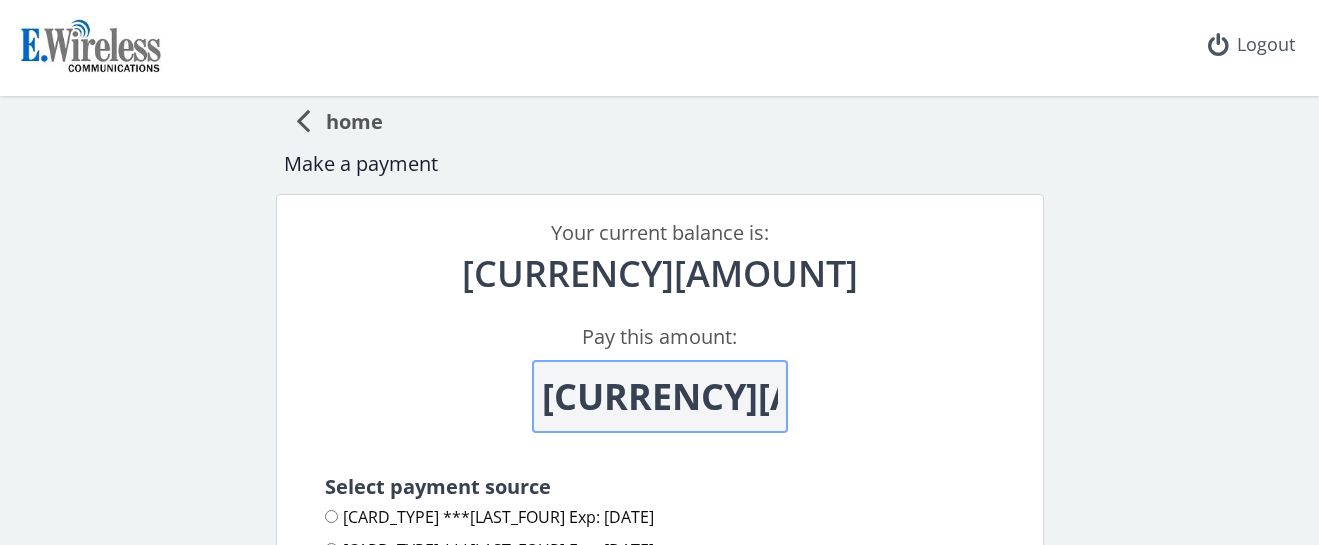 click on "[CURRENCY][AMOUNT]" at bounding box center (660, 396) 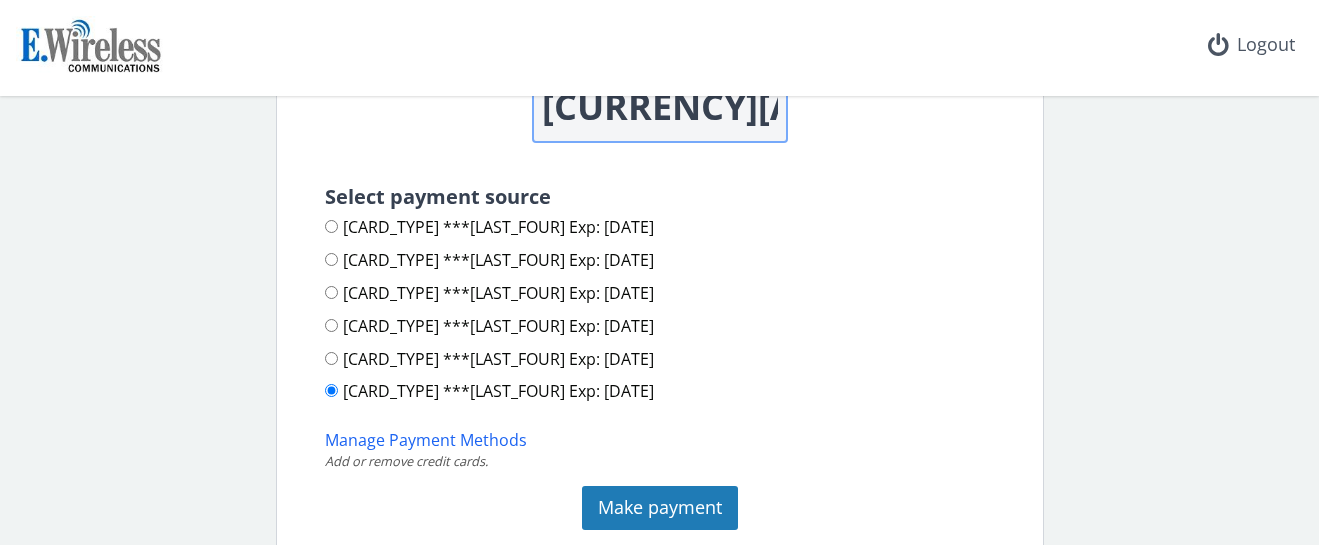 scroll, scrollTop: 300, scrollLeft: 0, axis: vertical 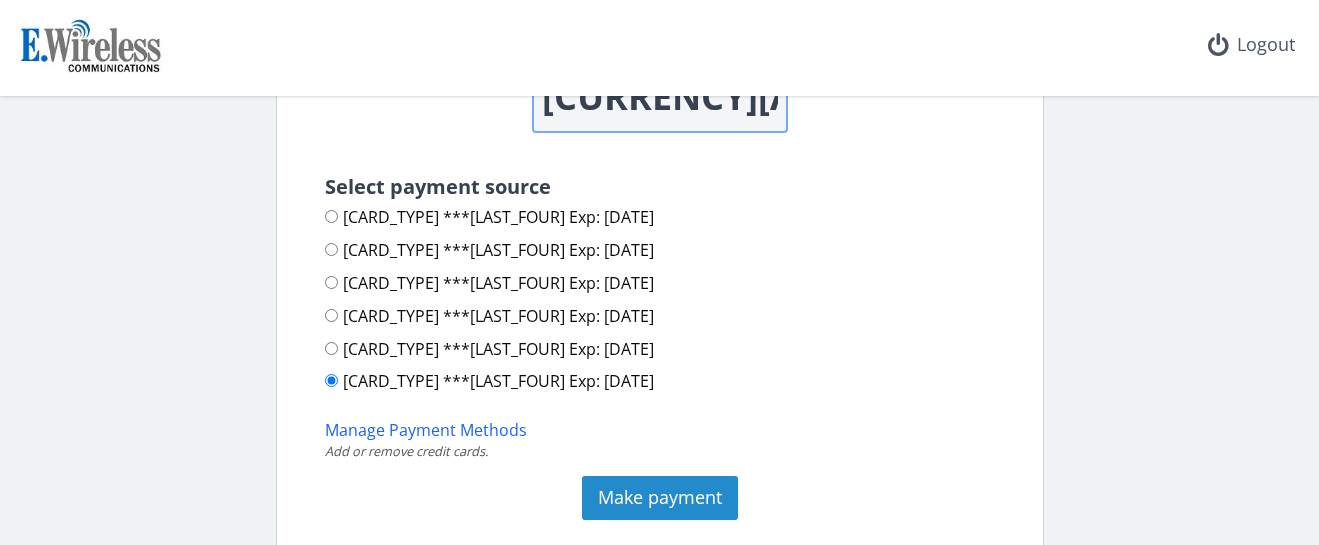 click on "Make payment" at bounding box center (660, 498) 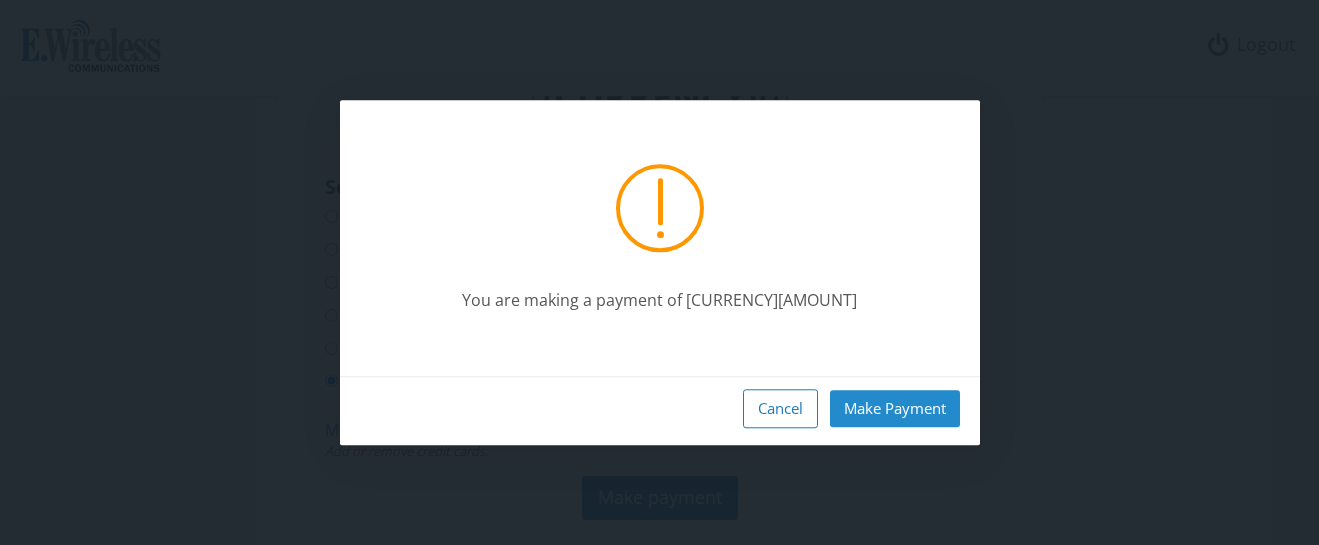 click on "Make Payment" at bounding box center [895, 408] 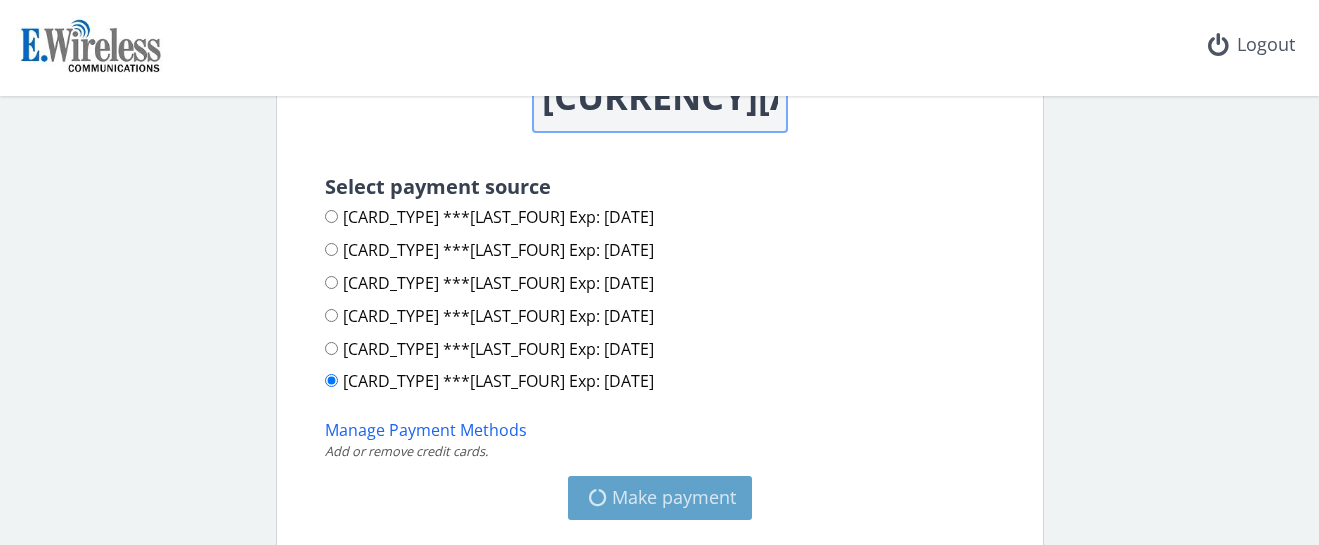 type on "[CURRENCY][AMOUNT]" 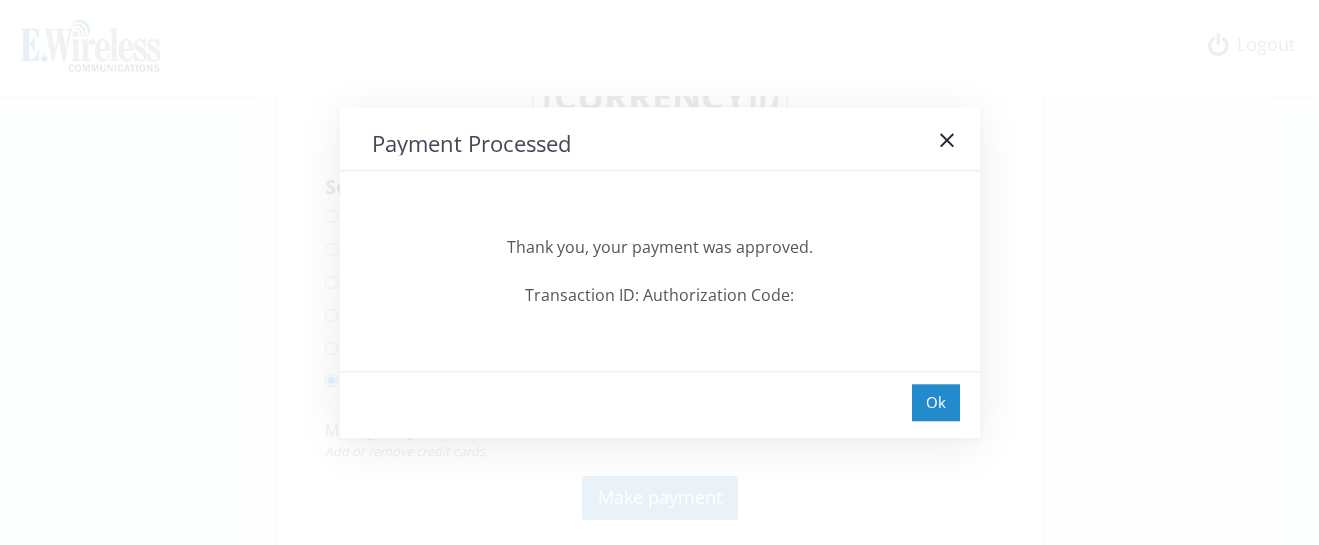 click on "Ok" at bounding box center [936, 402] 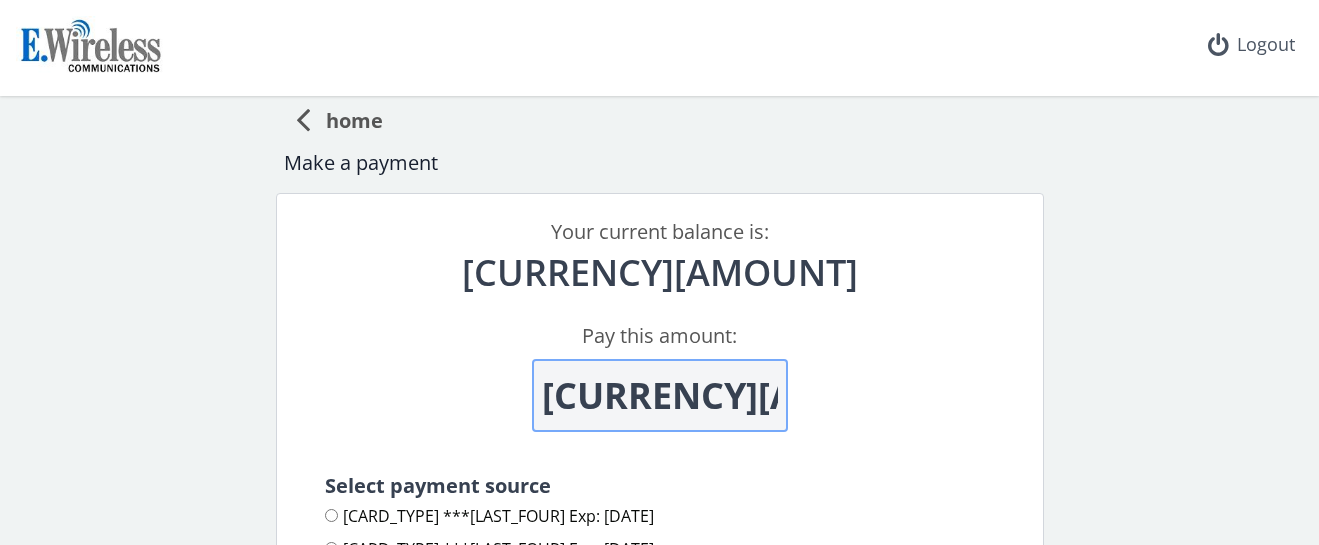 scroll, scrollTop: 0, scrollLeft: 0, axis: both 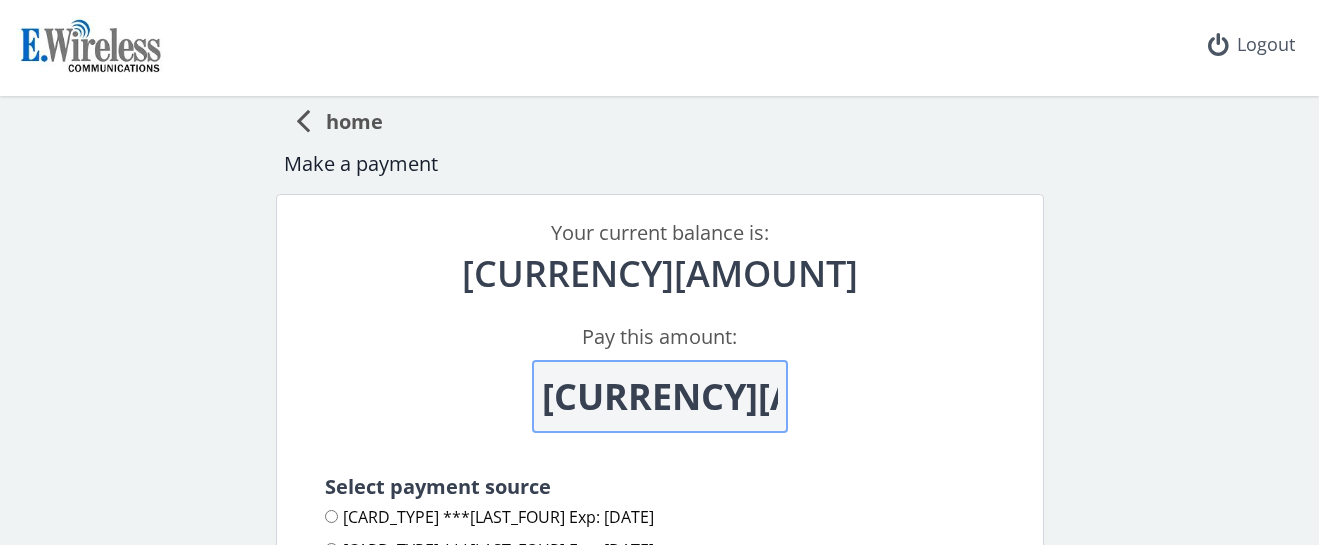 click on "home" at bounding box center [346, 118] 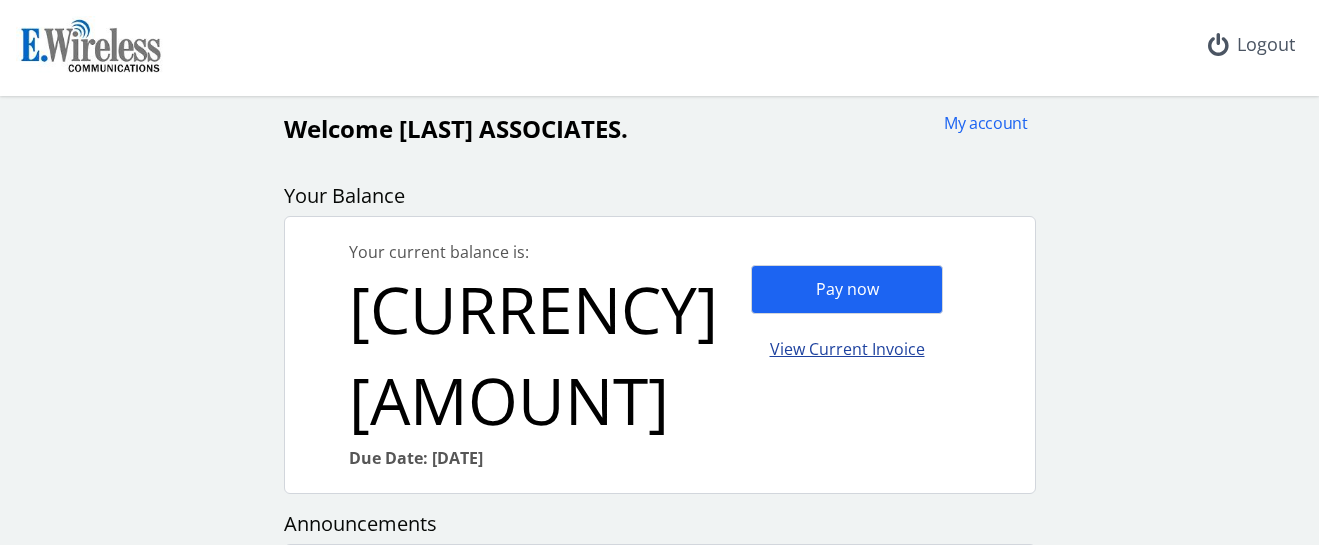 click on "View Current Invoice" at bounding box center (847, 349) 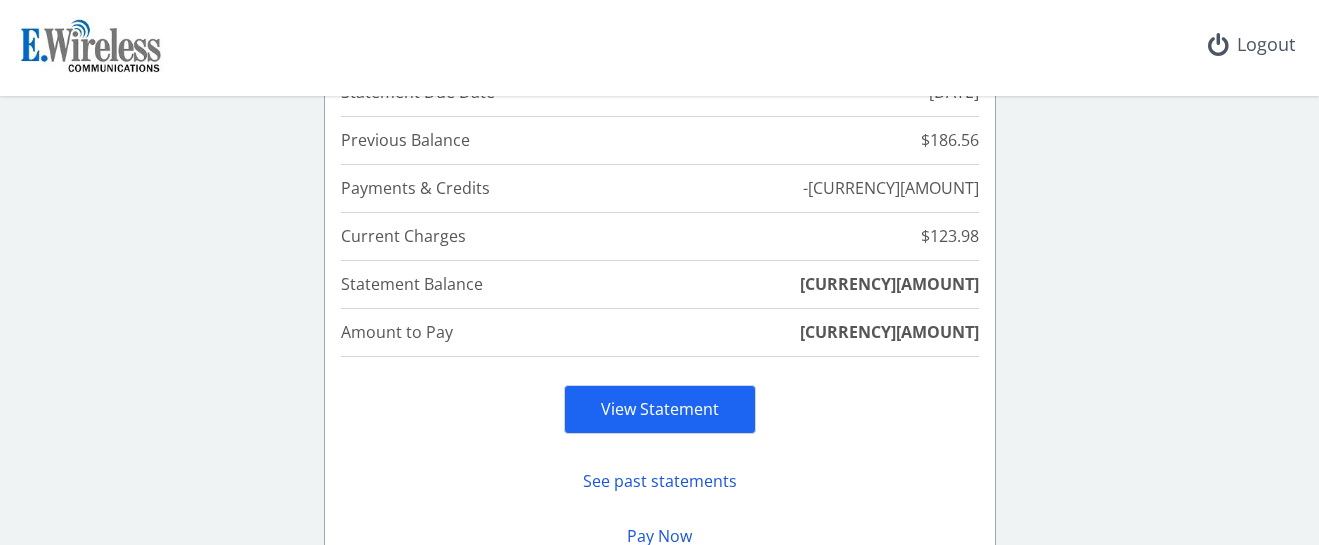 scroll, scrollTop: 400, scrollLeft: 0, axis: vertical 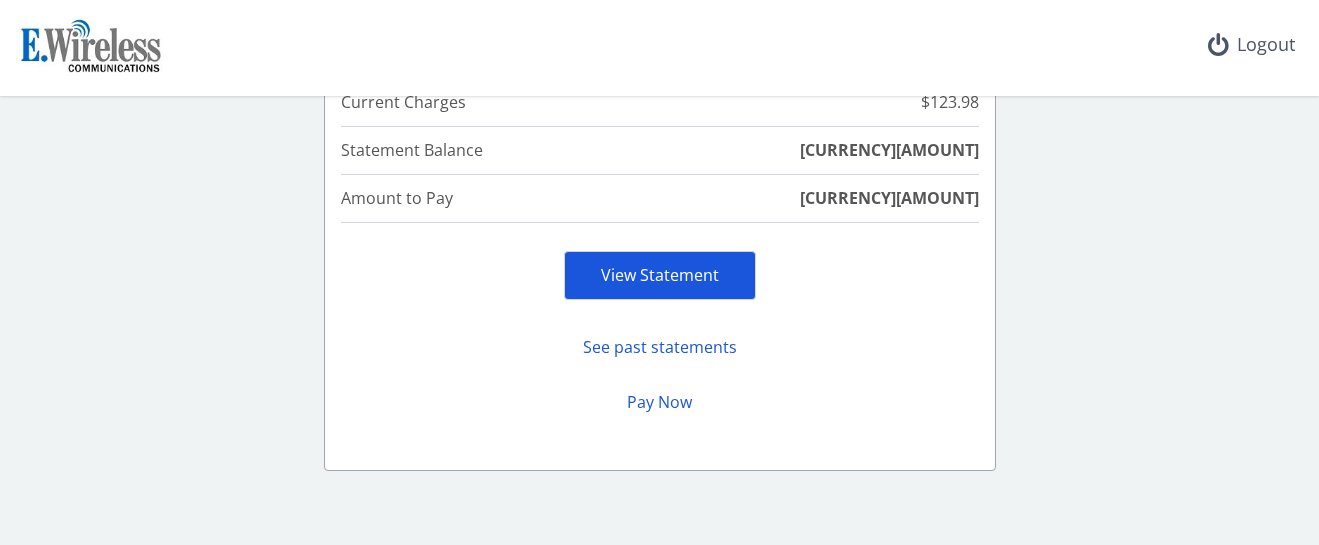 click on "View Statement" at bounding box center [660, 275] 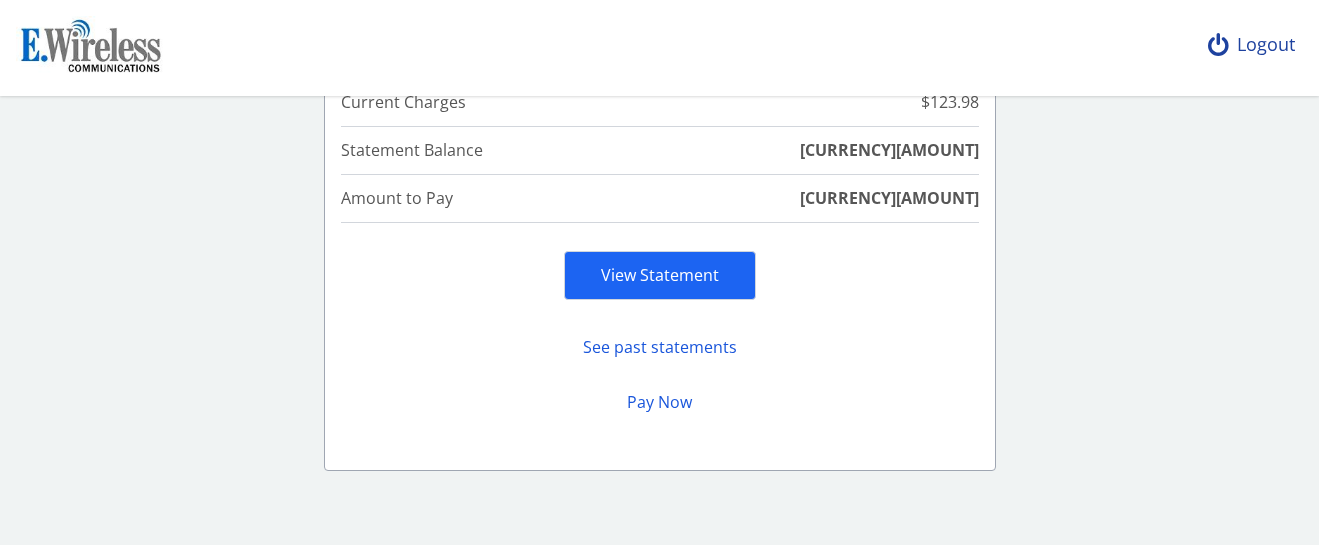 click on "Logout" at bounding box center [1251, 45] 